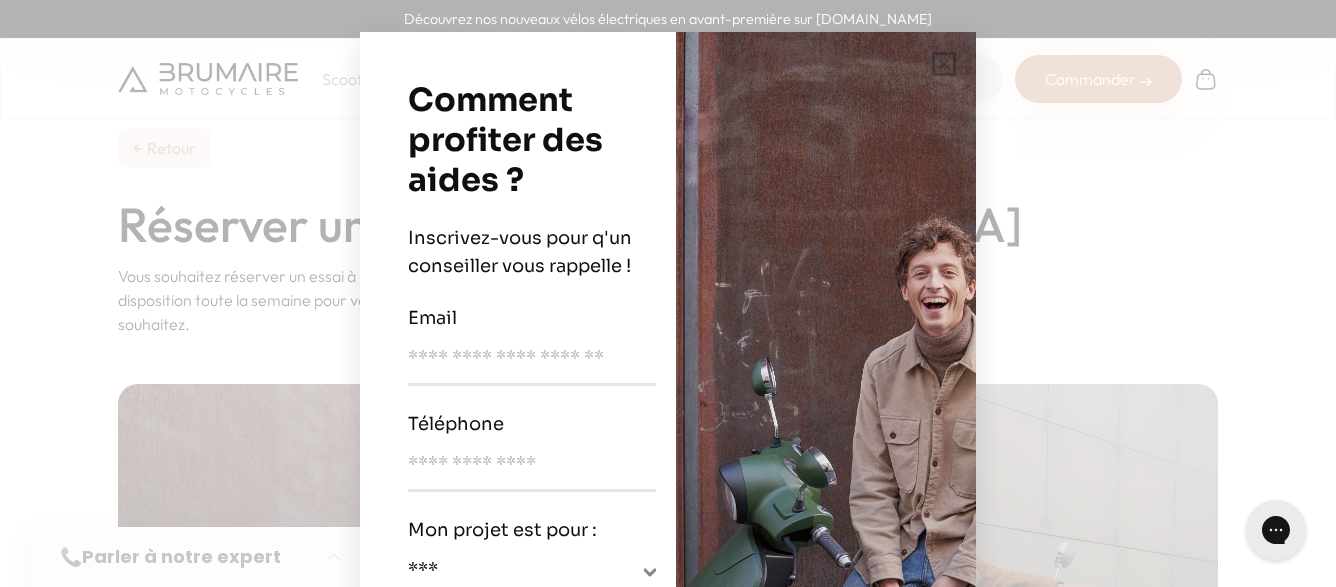 scroll, scrollTop: 0, scrollLeft: 0, axis: both 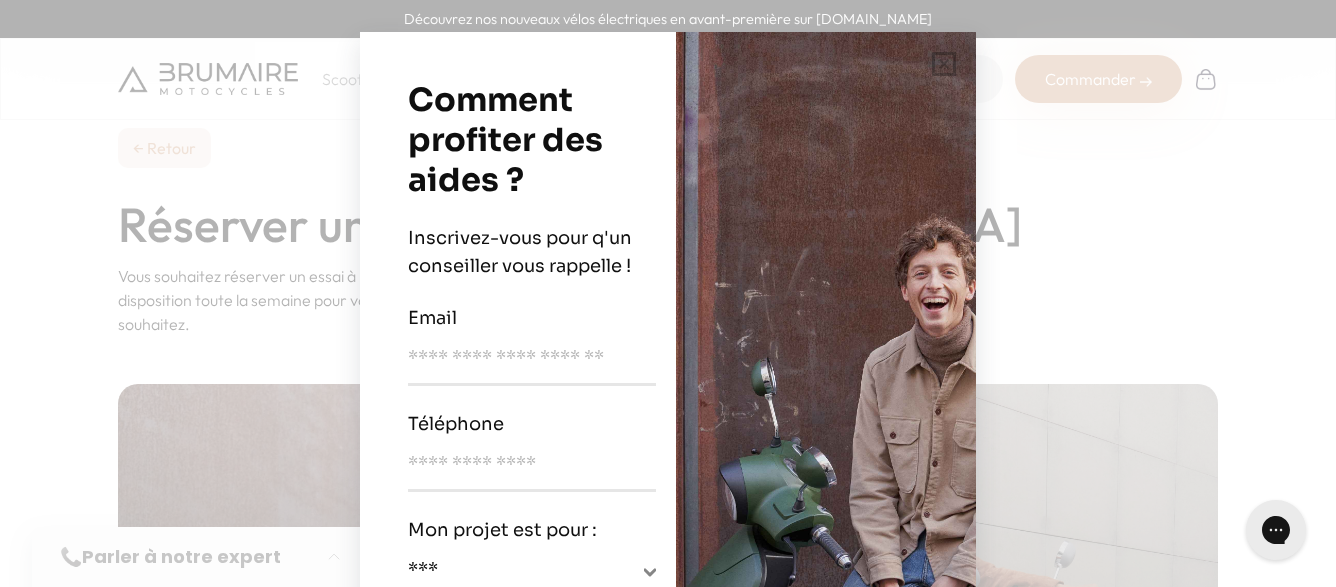 click on "**********" at bounding box center [668, 293] 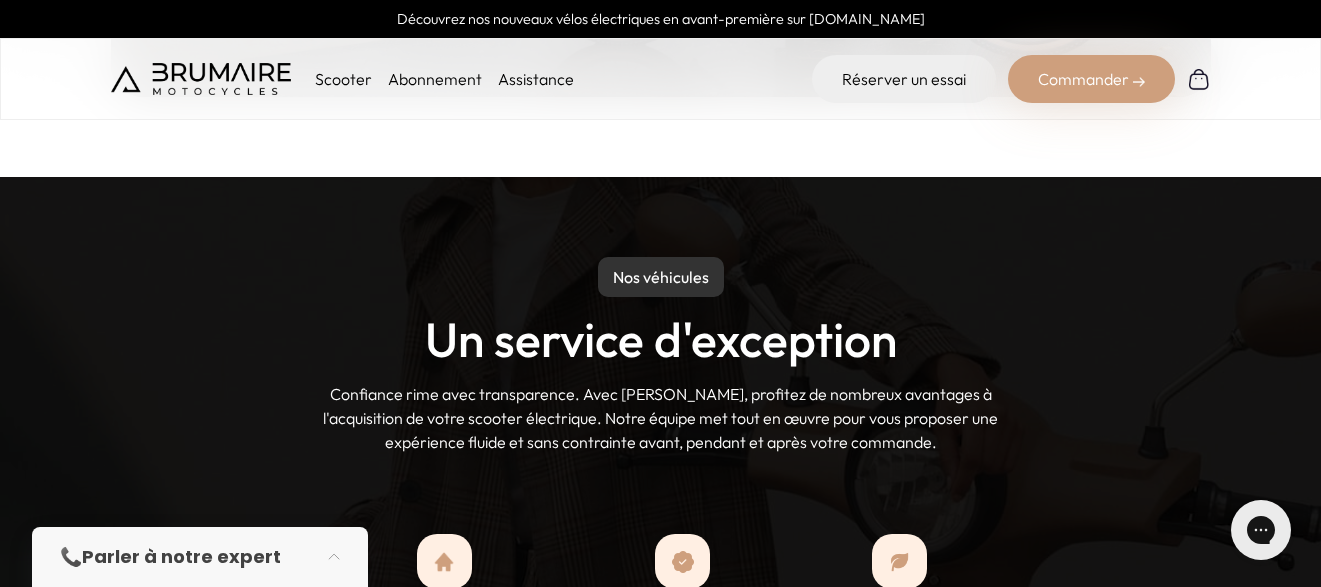 scroll, scrollTop: 1760, scrollLeft: 0, axis: vertical 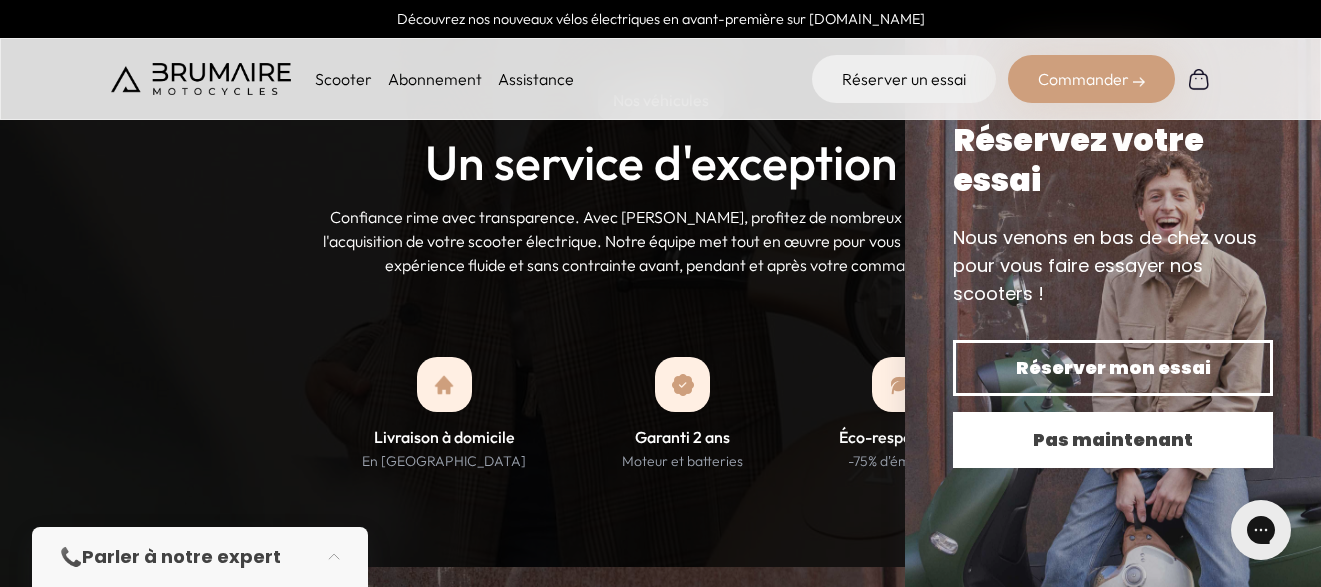 click on "Pas maintenant" at bounding box center [1113, 440] 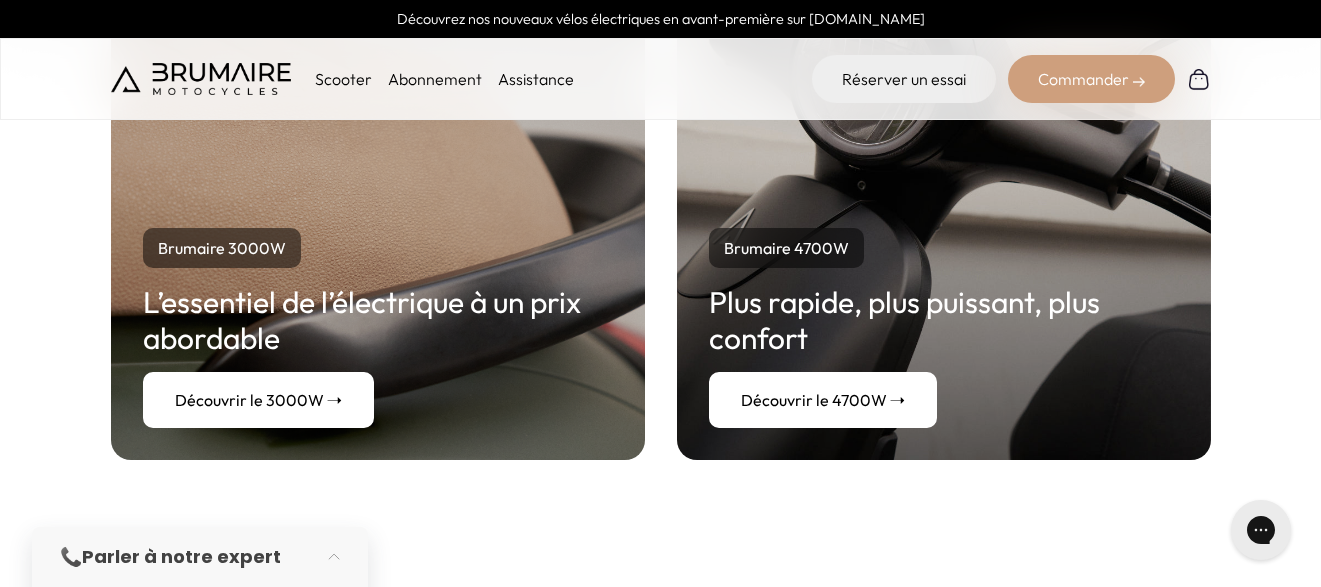 scroll, scrollTop: 3840, scrollLeft: 0, axis: vertical 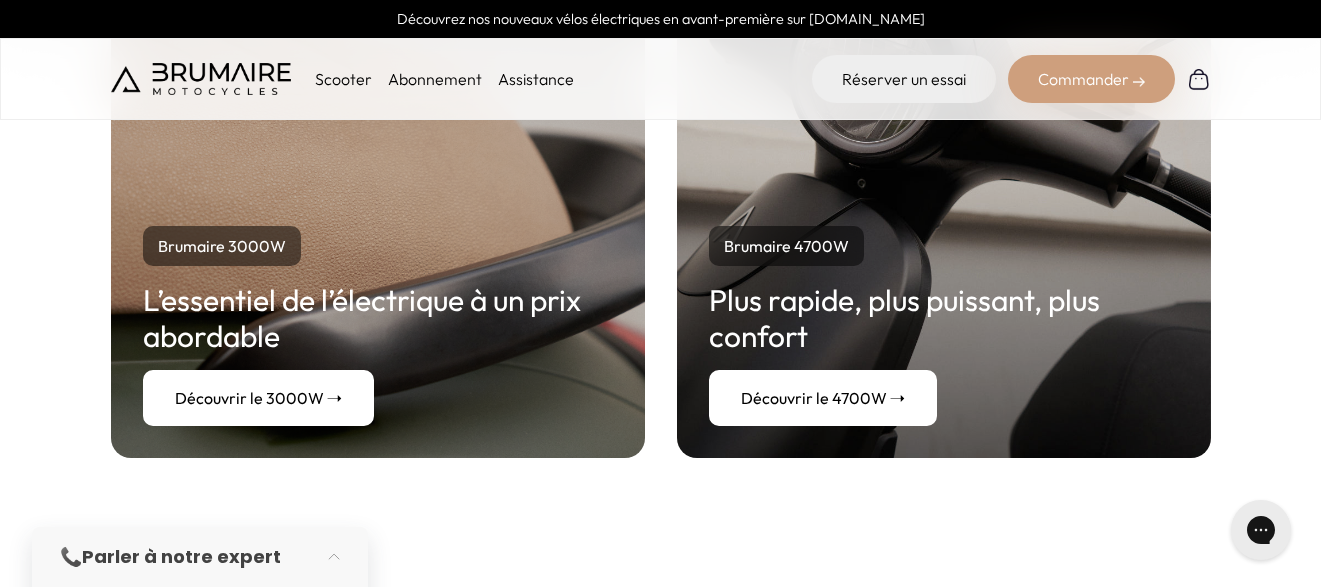 click on "Découvrir le 3000W ➝" at bounding box center [258, 398] 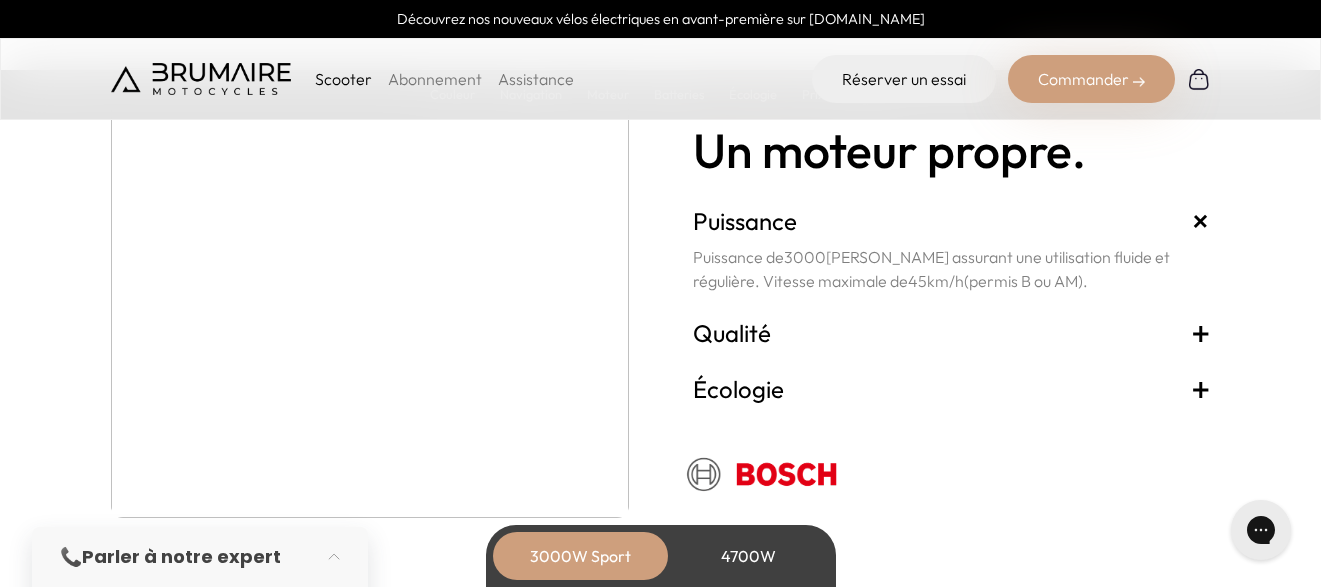 scroll, scrollTop: 3560, scrollLeft: 0, axis: vertical 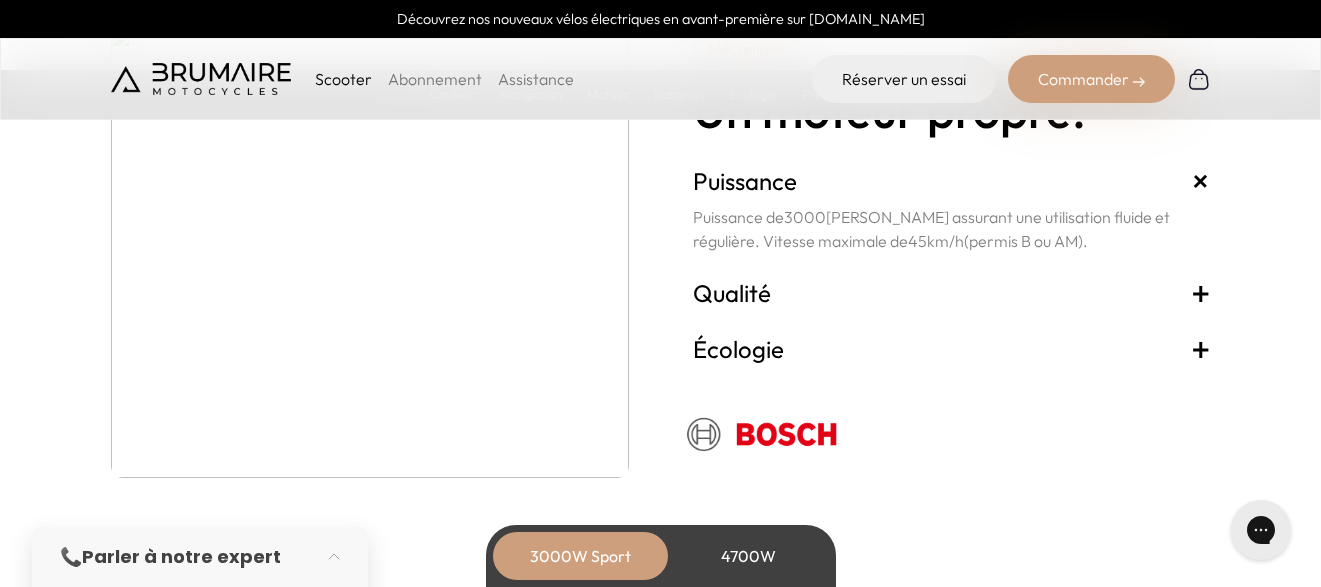 click on "+" at bounding box center (1201, 293) 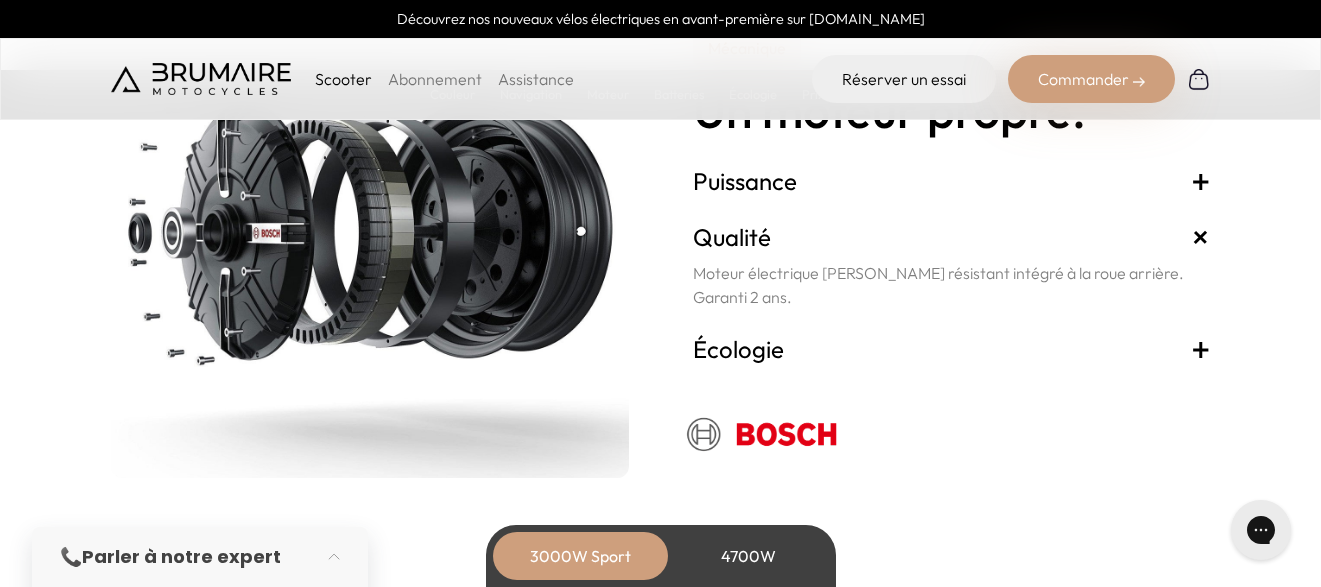 click on "+" at bounding box center [1201, 349] 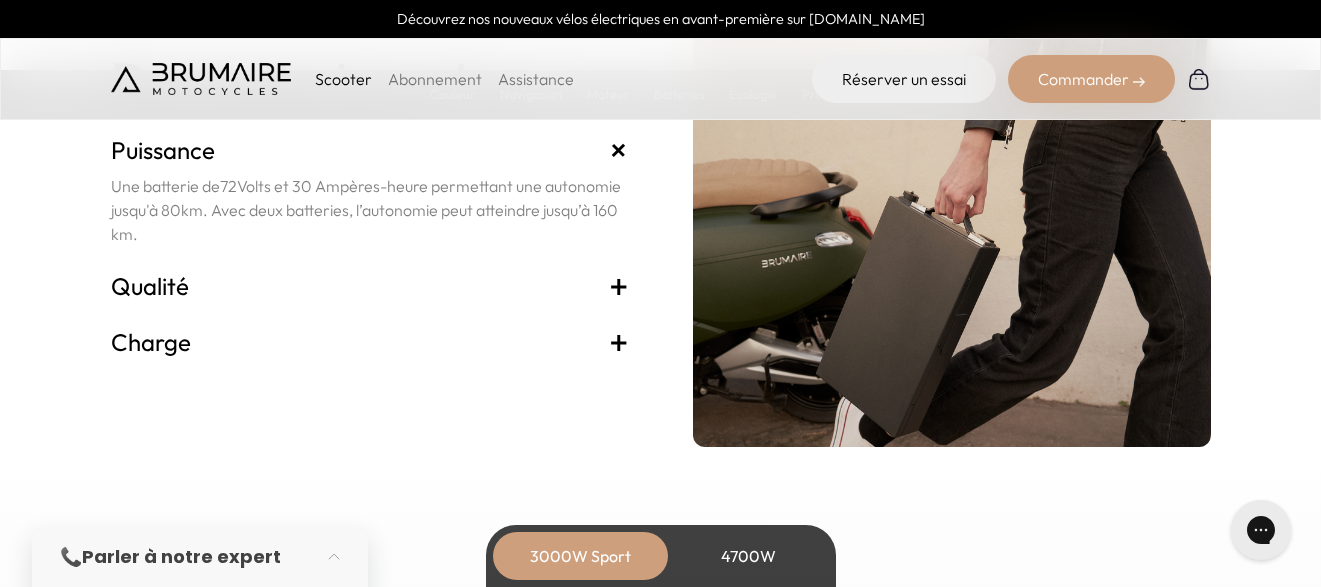 scroll, scrollTop: 4240, scrollLeft: 0, axis: vertical 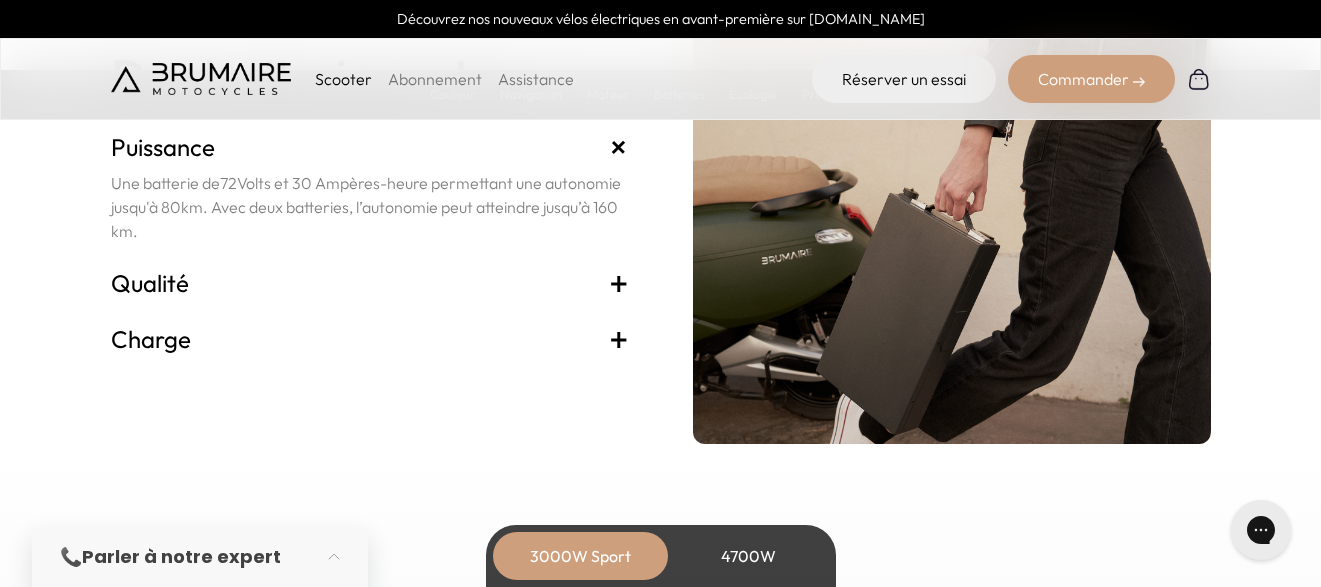 click on "+" at bounding box center (619, 283) 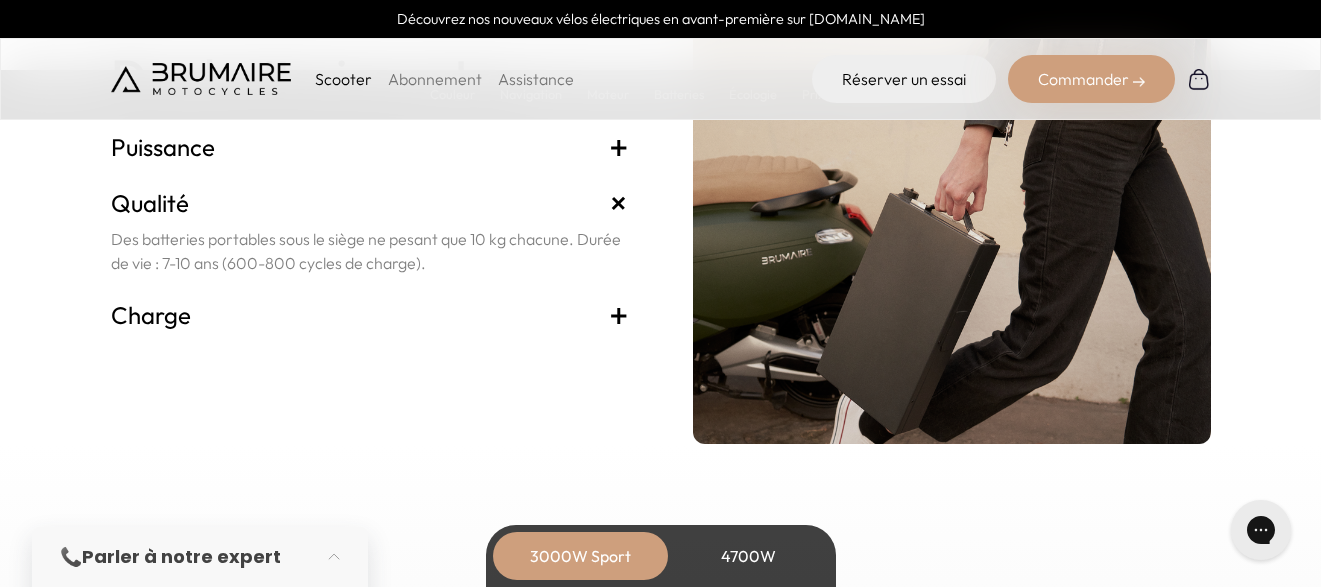 click on "+" at bounding box center (619, 315) 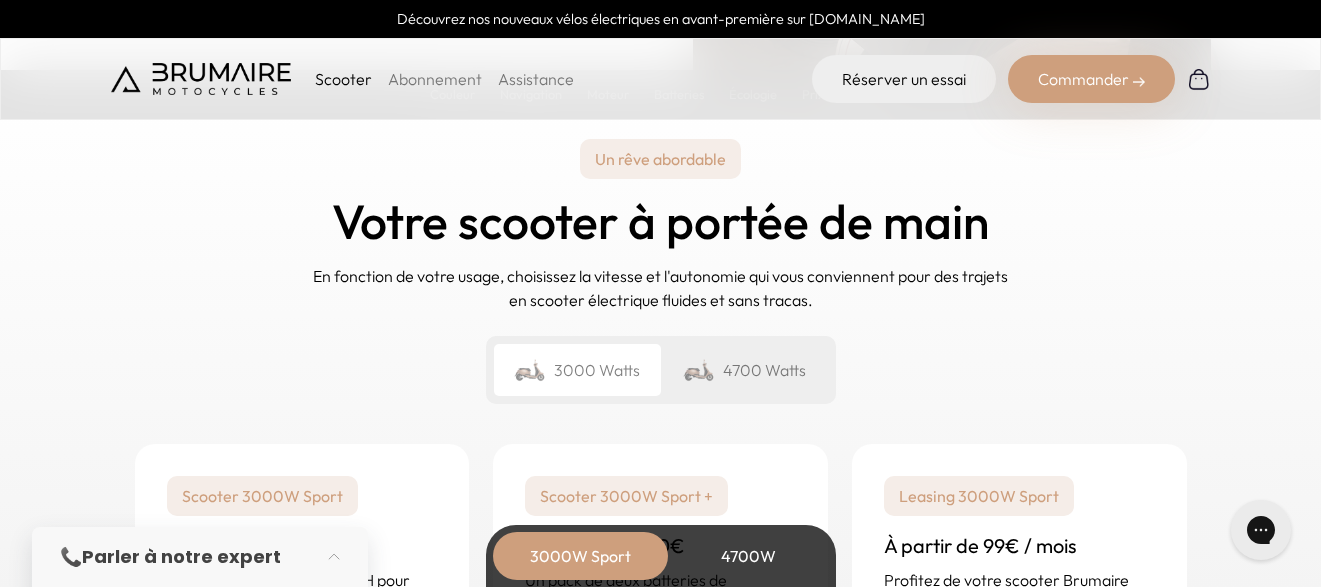 scroll, scrollTop: 4600, scrollLeft: 0, axis: vertical 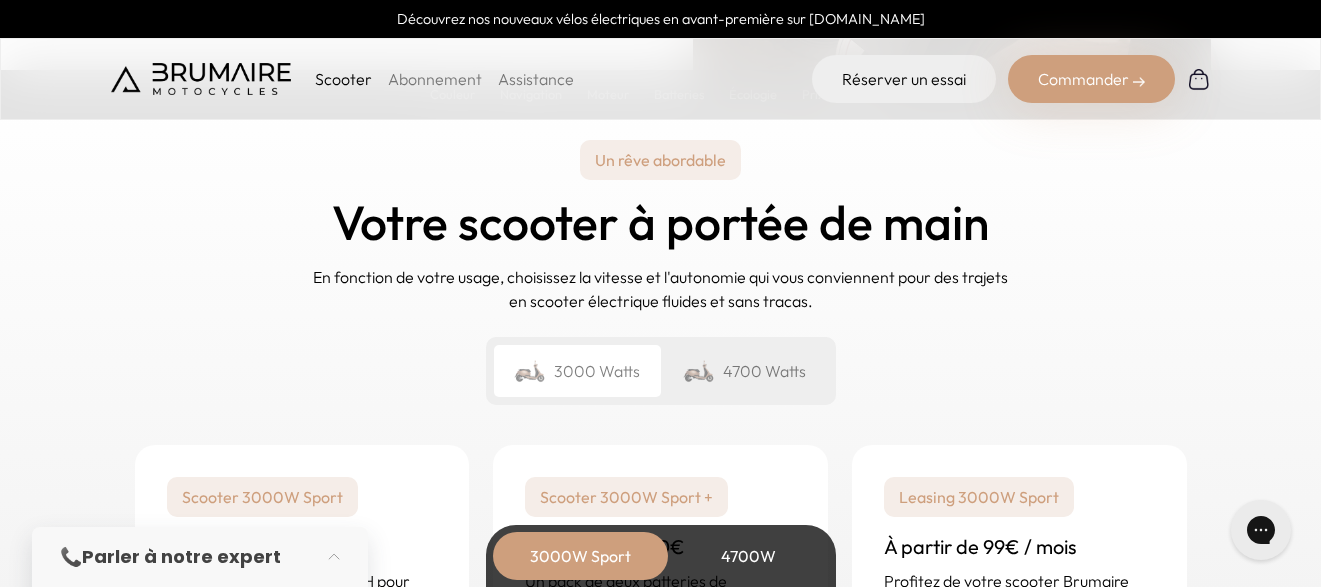 click on "4700 Watts" at bounding box center (744, 371) 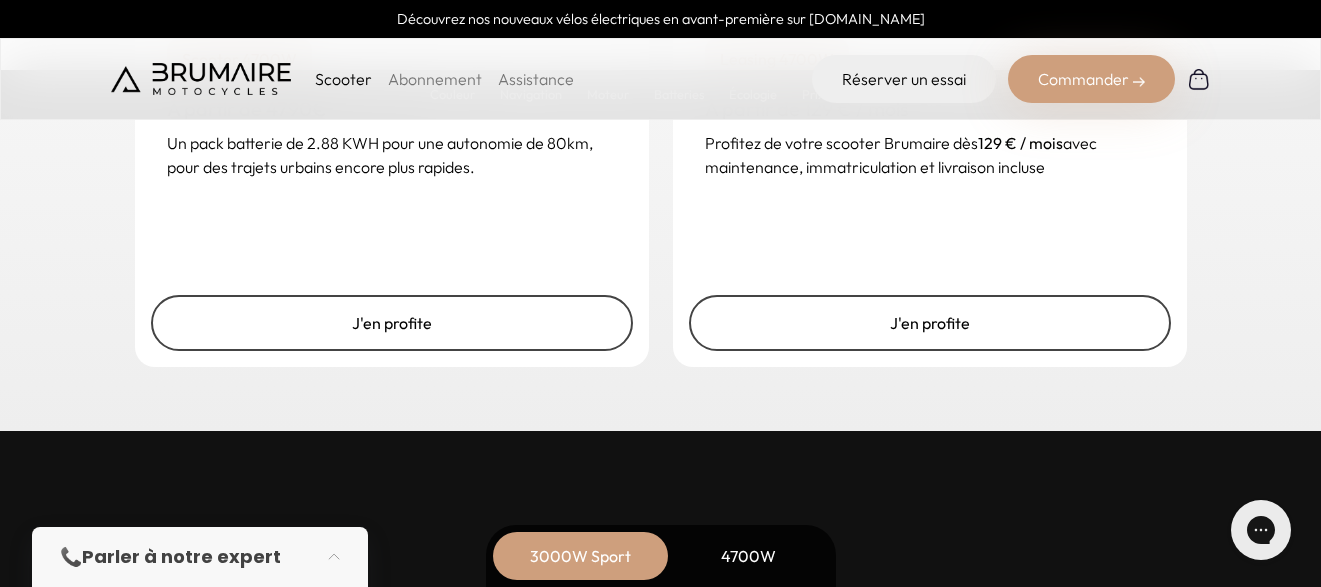 scroll, scrollTop: 5040, scrollLeft: 0, axis: vertical 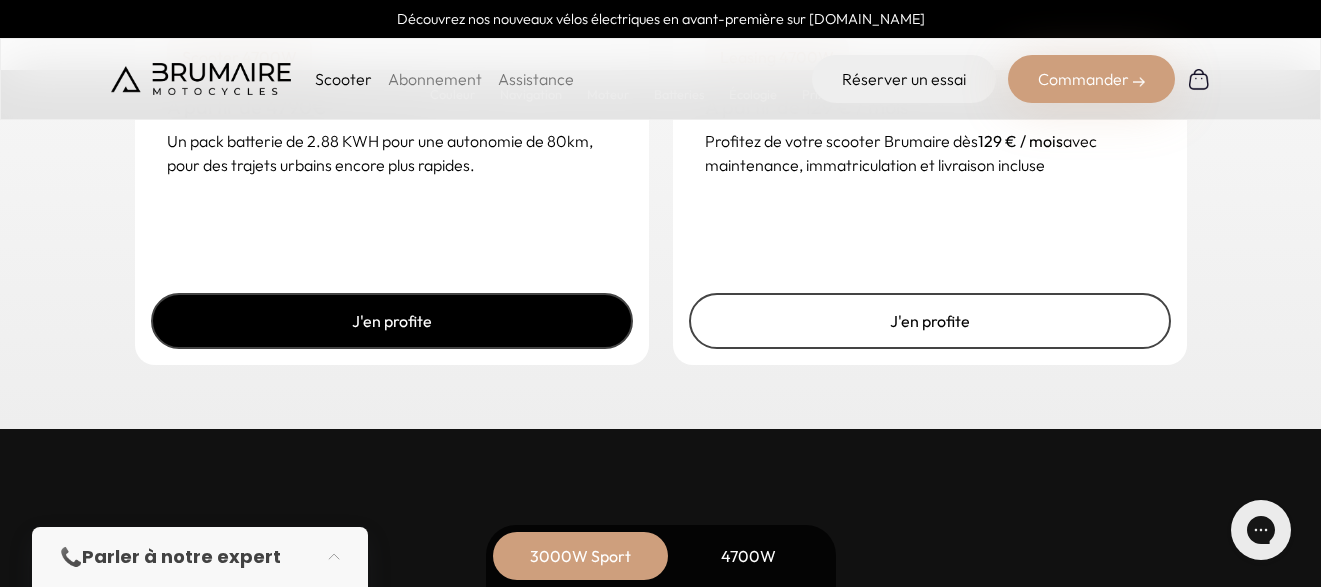 click on "J'en profite" at bounding box center (392, 321) 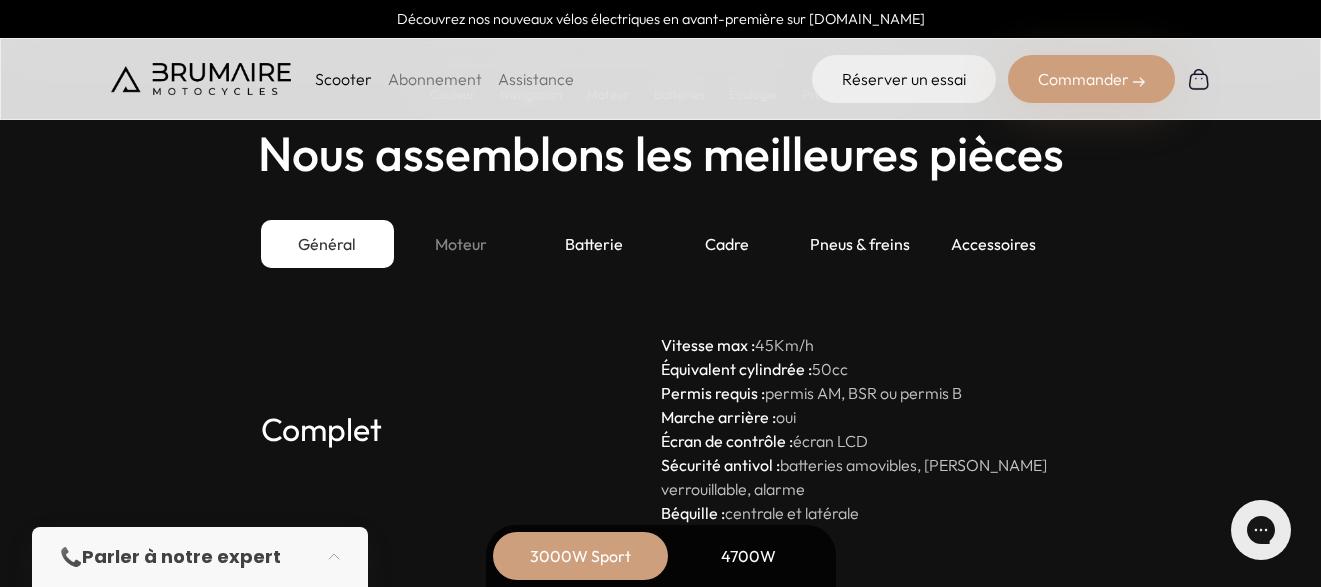 scroll, scrollTop: 5402, scrollLeft: 0, axis: vertical 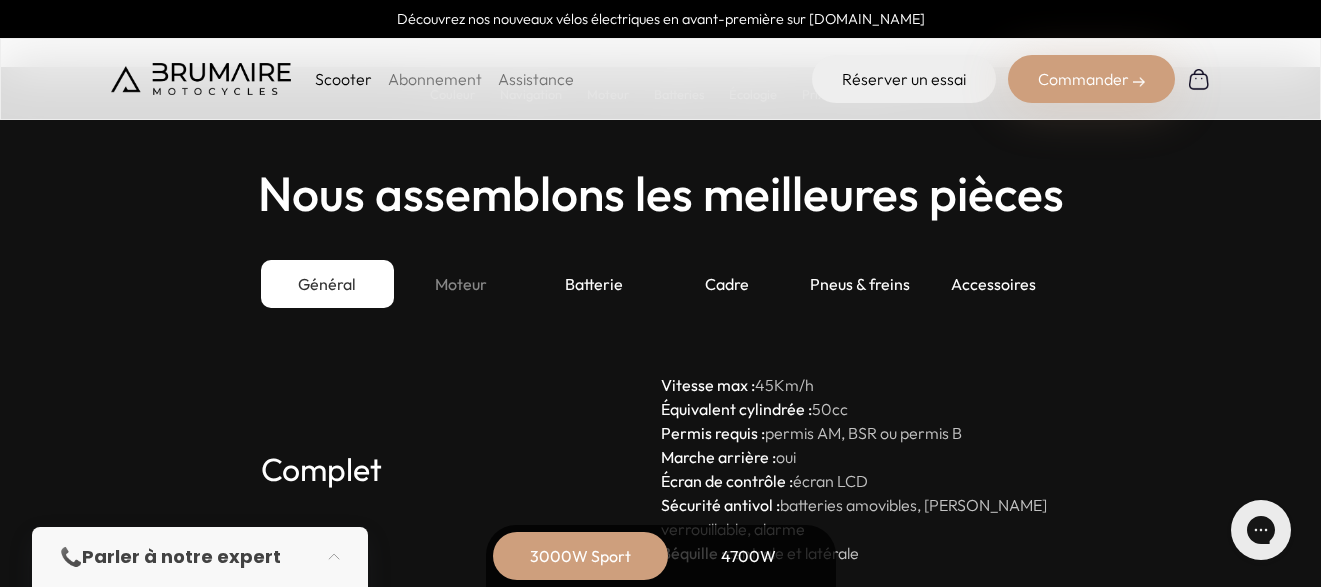 click on "Moteur" at bounding box center [460, 284] 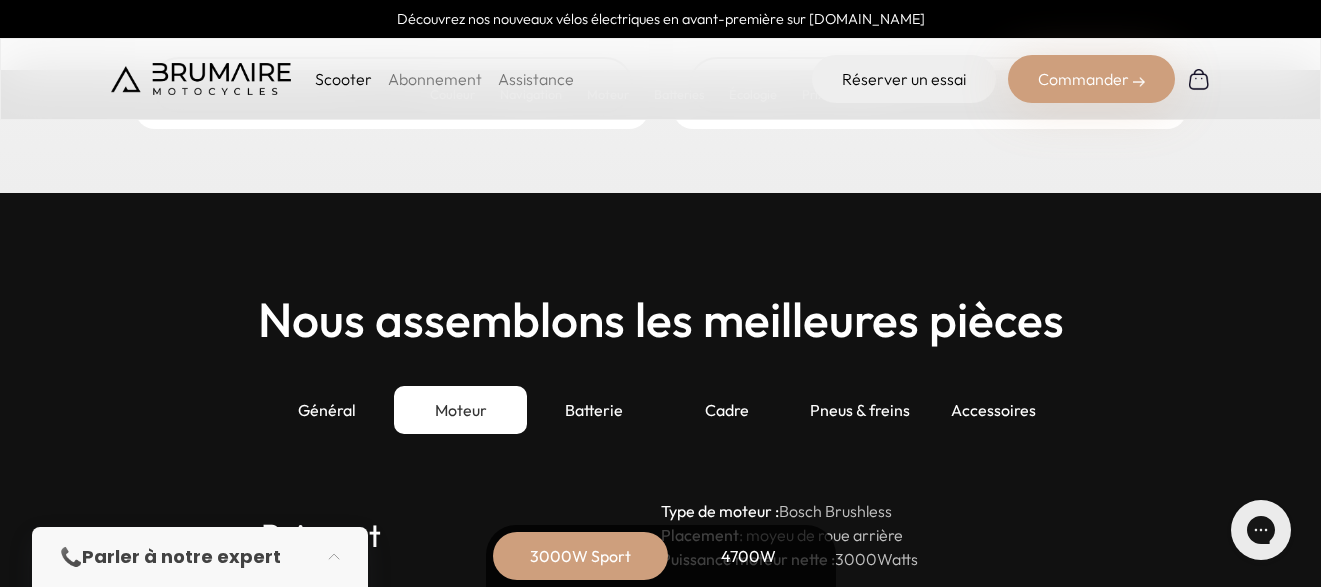 scroll, scrollTop: 5242, scrollLeft: 0, axis: vertical 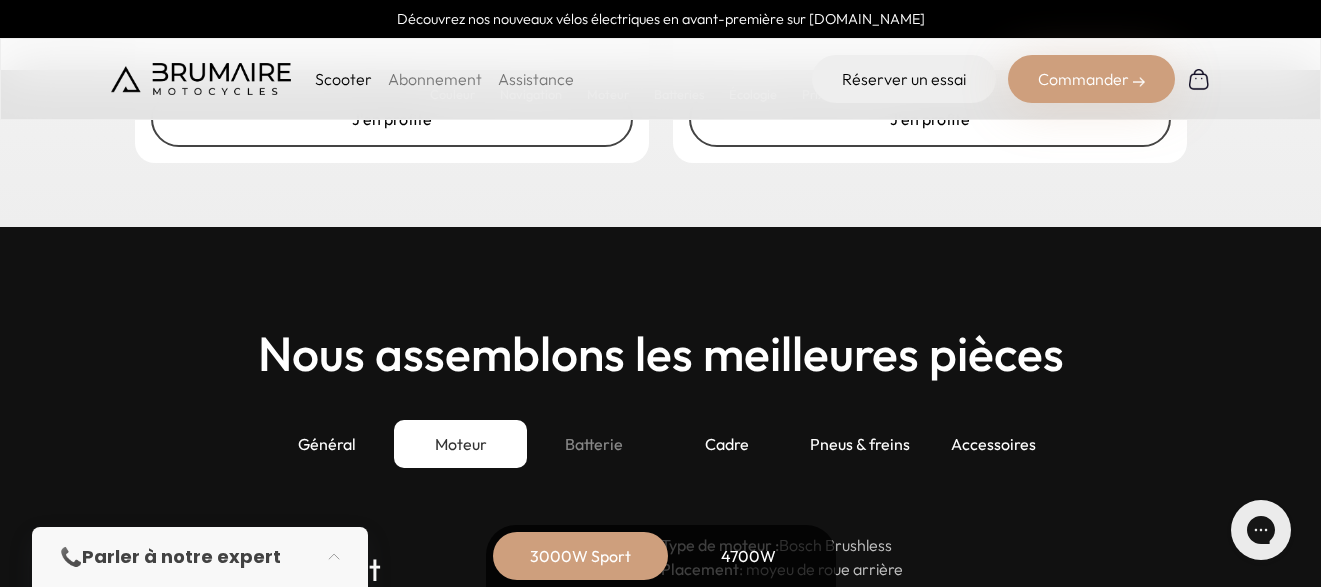 click on "Batterie" at bounding box center (593, 444) 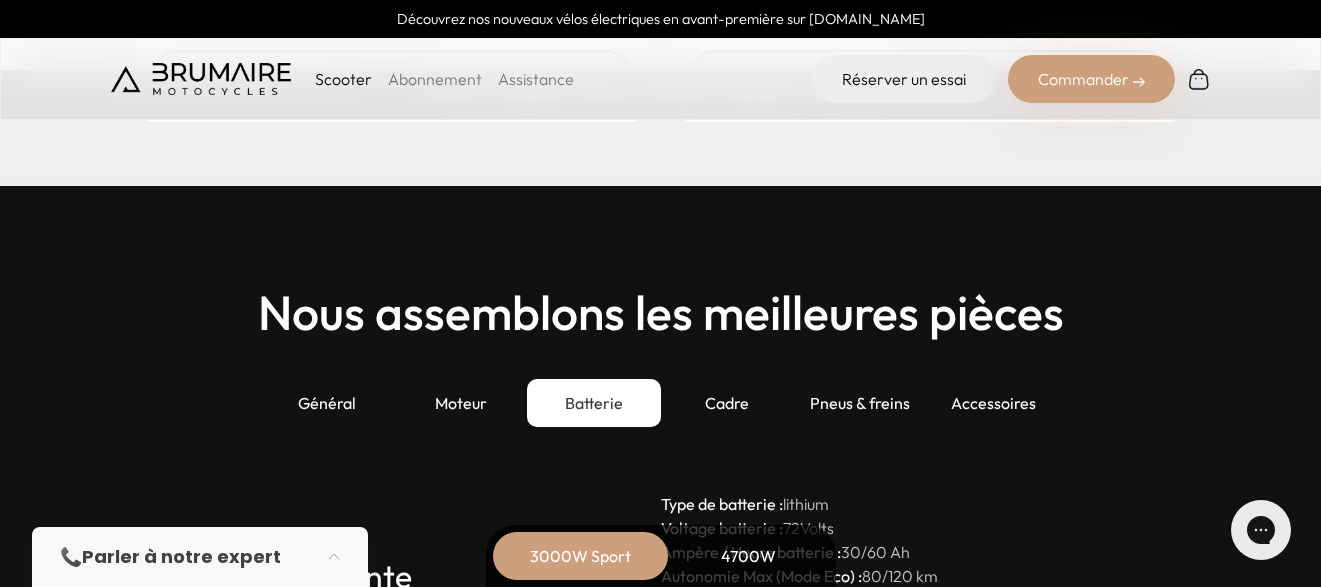 scroll, scrollTop: 5282, scrollLeft: 0, axis: vertical 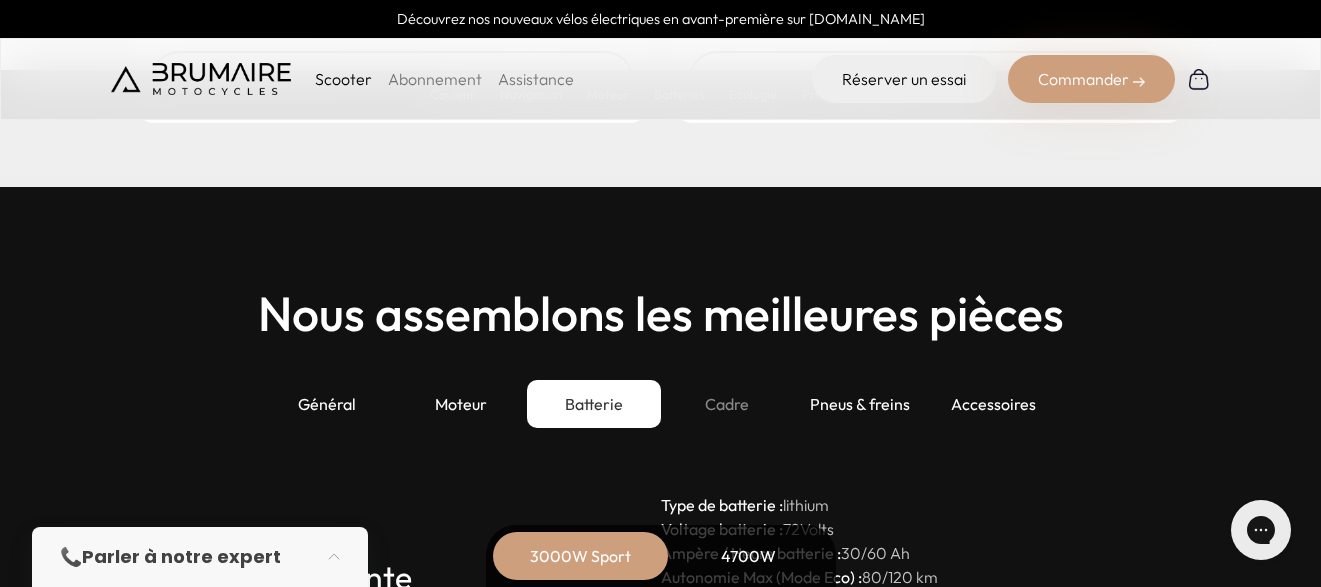 click on "Cadre" at bounding box center (727, 404) 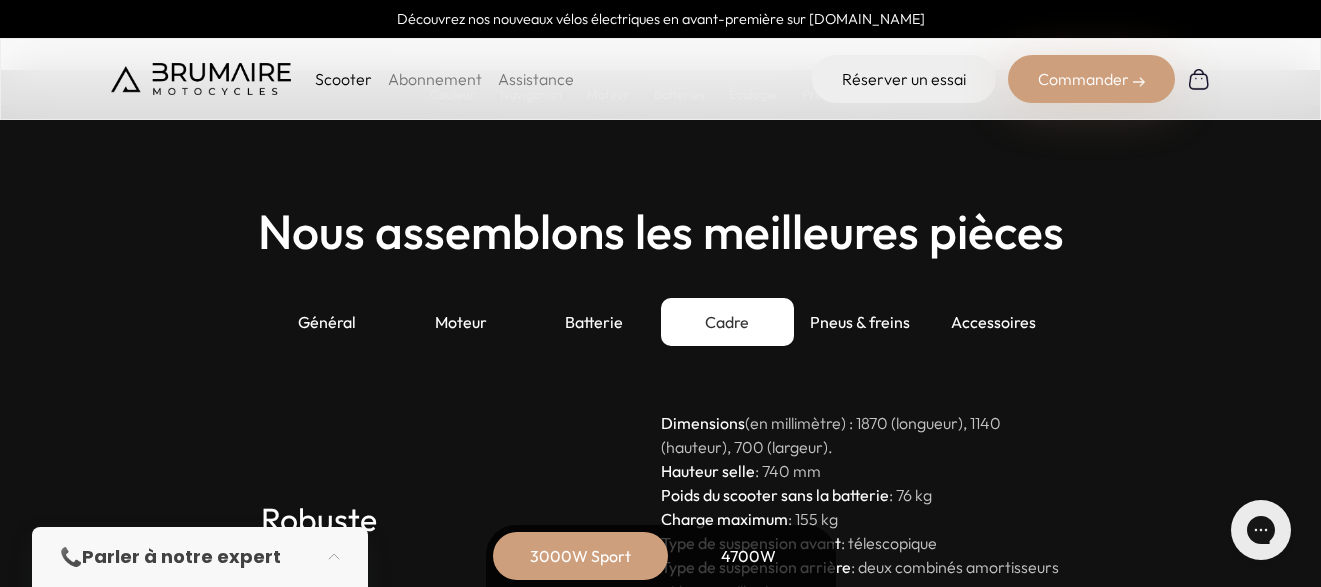 scroll, scrollTop: 5362, scrollLeft: 0, axis: vertical 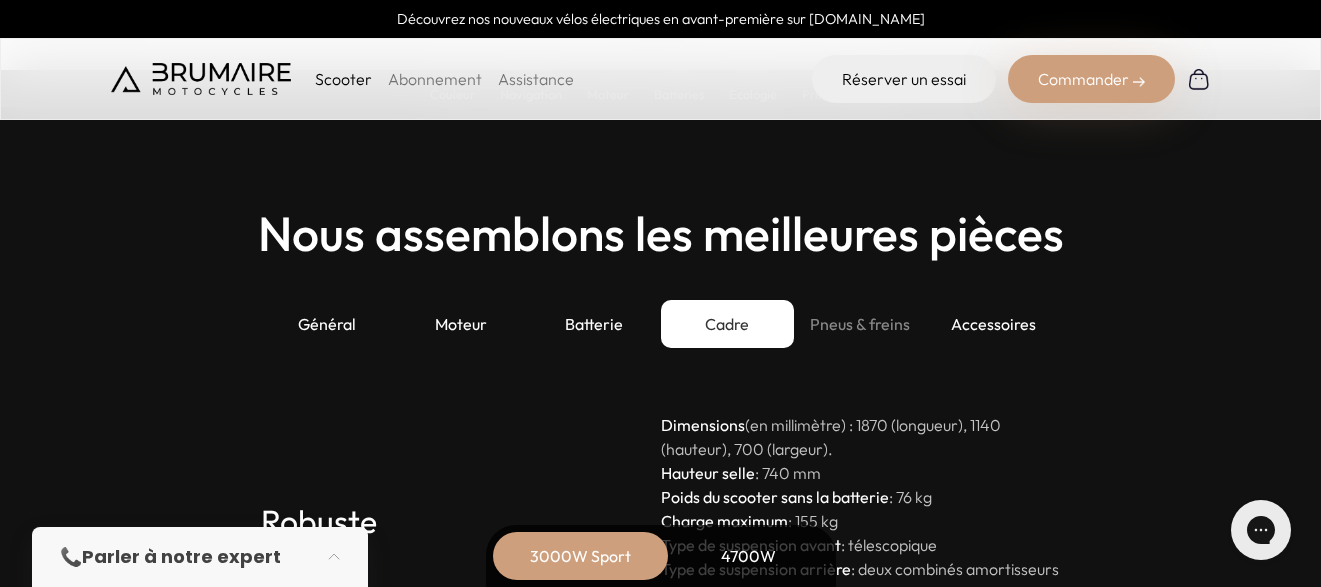 click on "Pneus & freins" at bounding box center [860, 324] 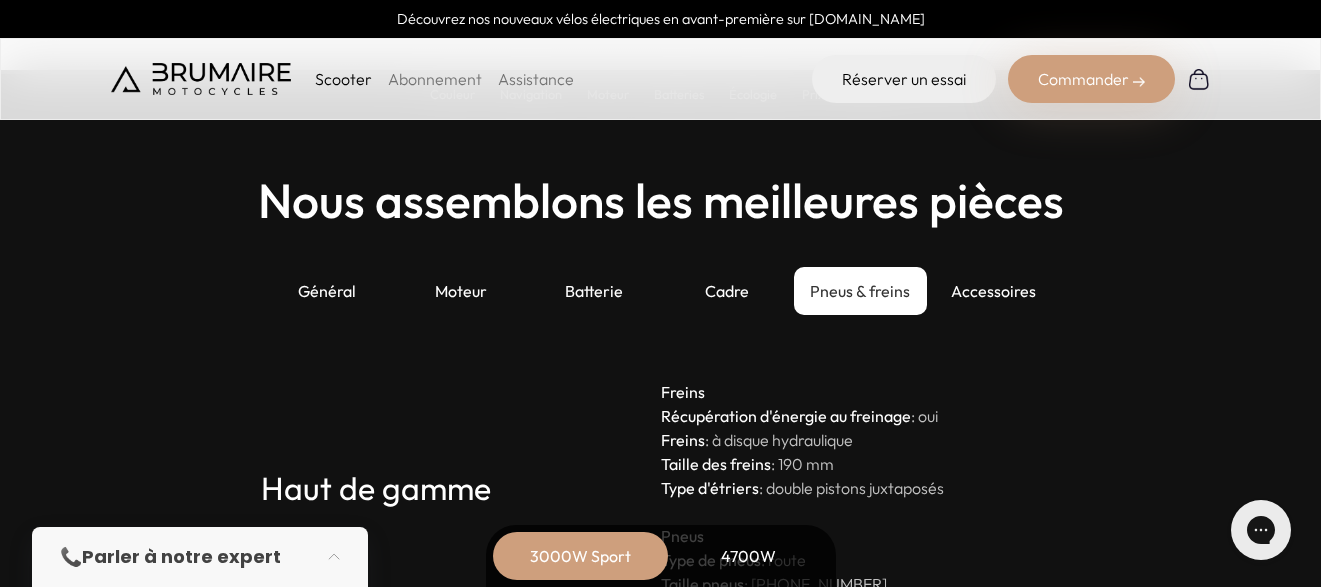 scroll, scrollTop: 5322, scrollLeft: 0, axis: vertical 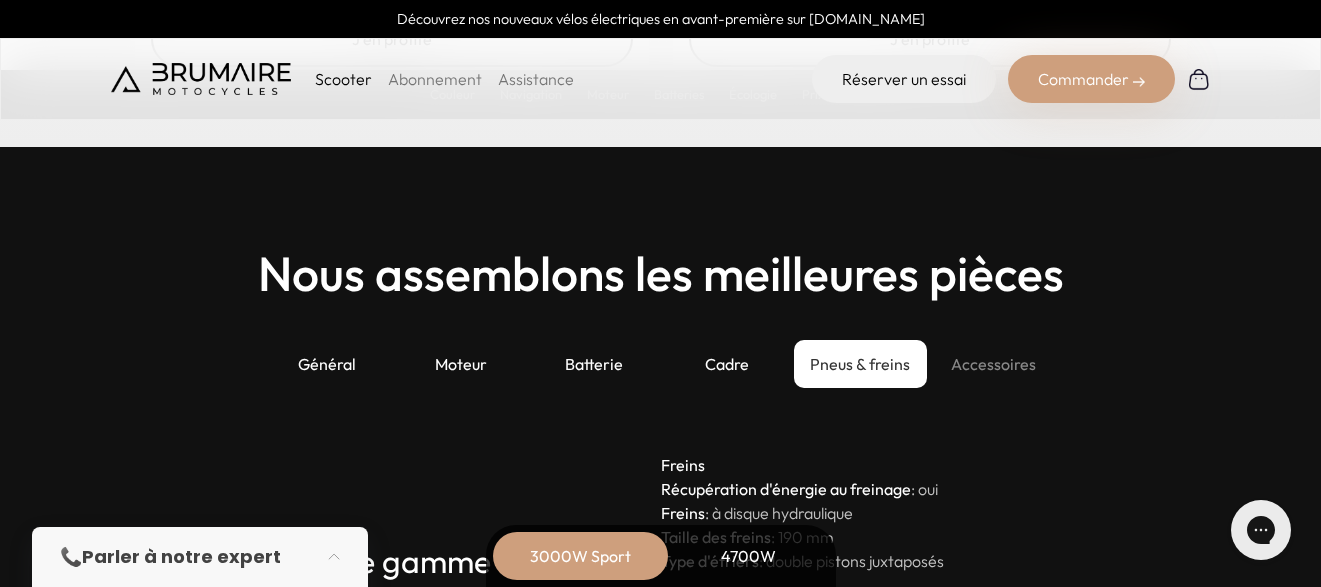 click on "Accessoires" at bounding box center (993, 364) 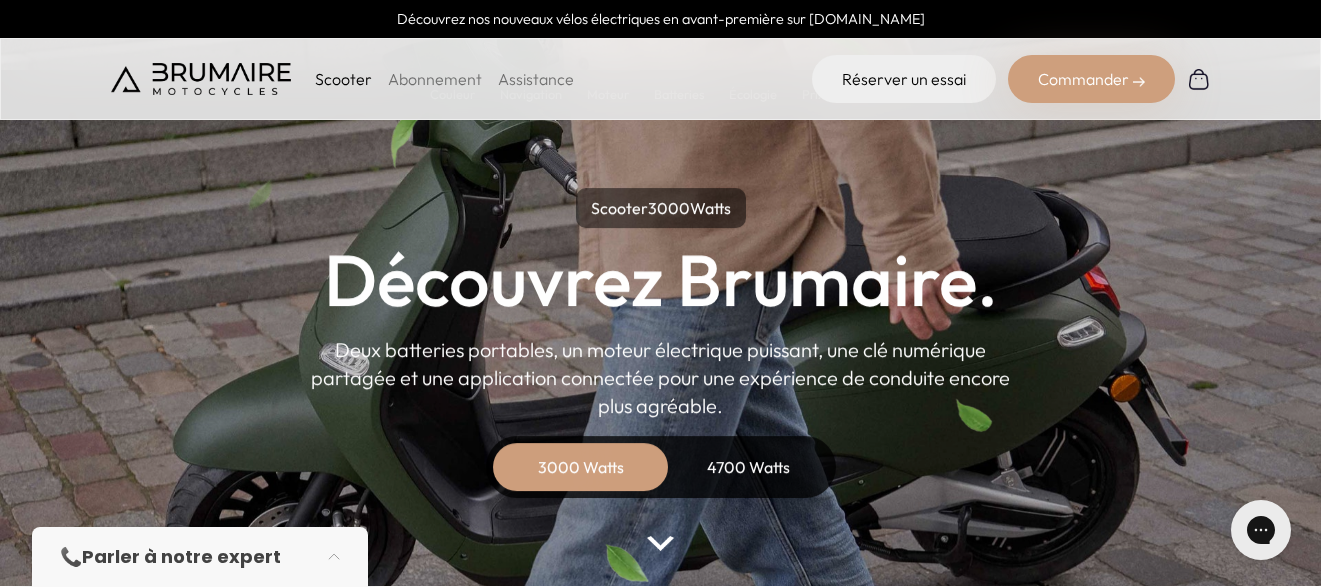 scroll, scrollTop: 0, scrollLeft: 0, axis: both 